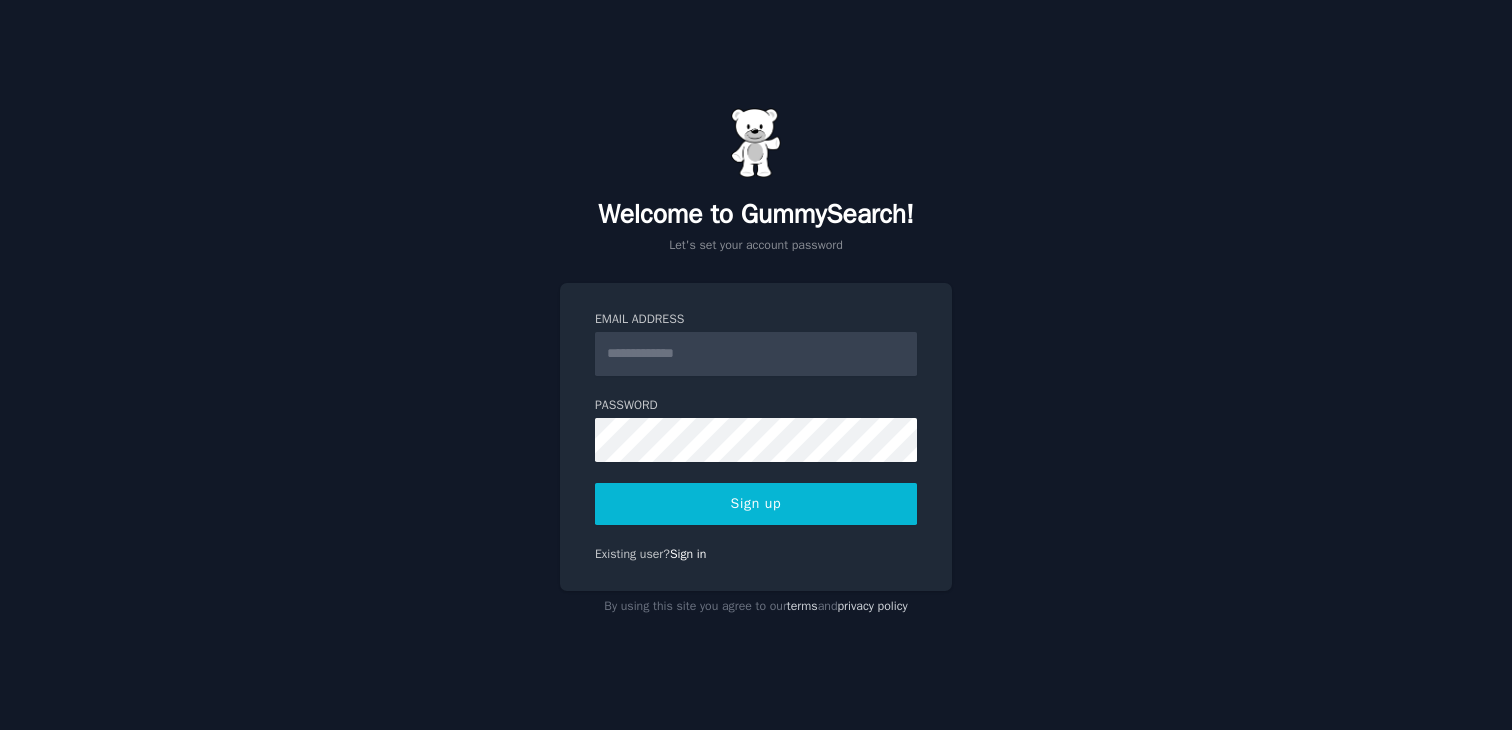 scroll, scrollTop: 0, scrollLeft: 0, axis: both 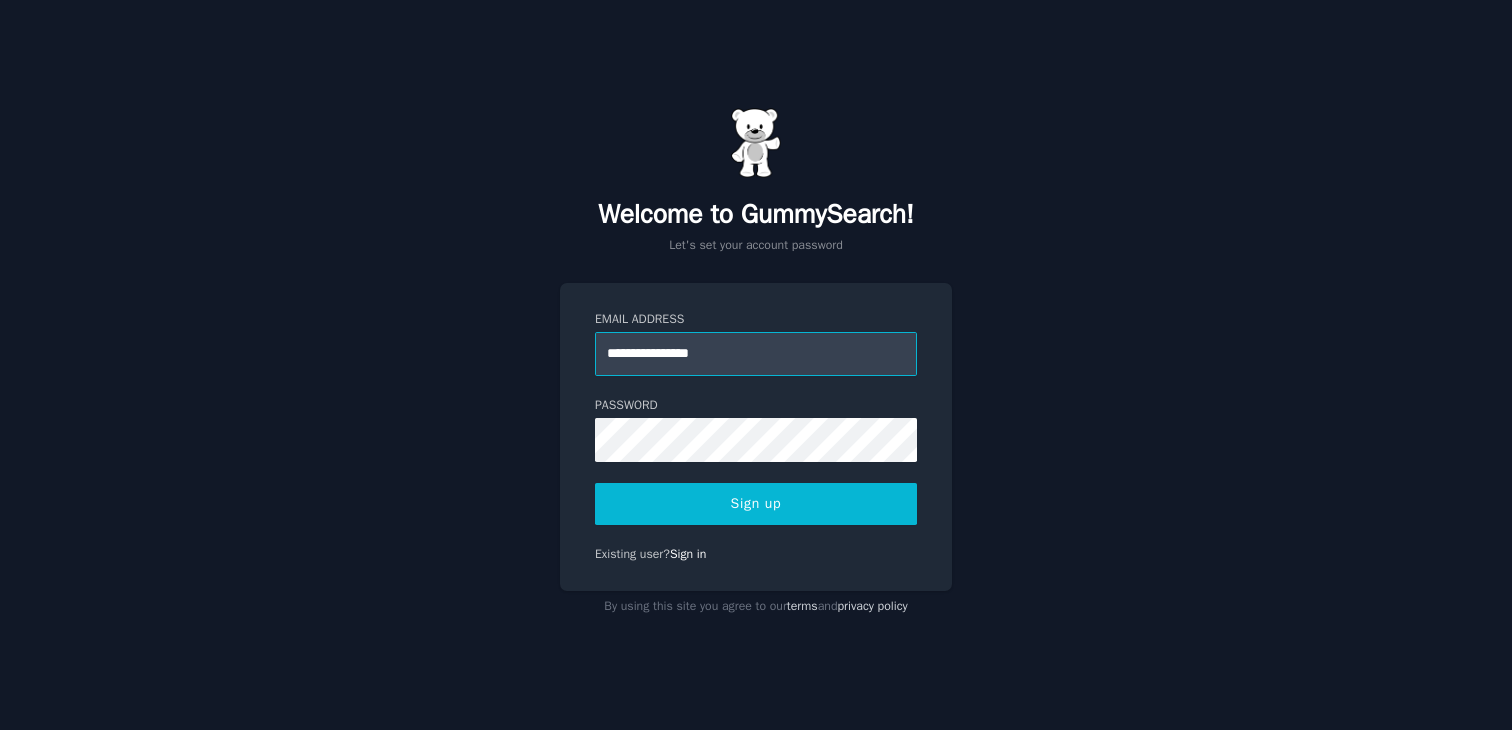 type on "**********" 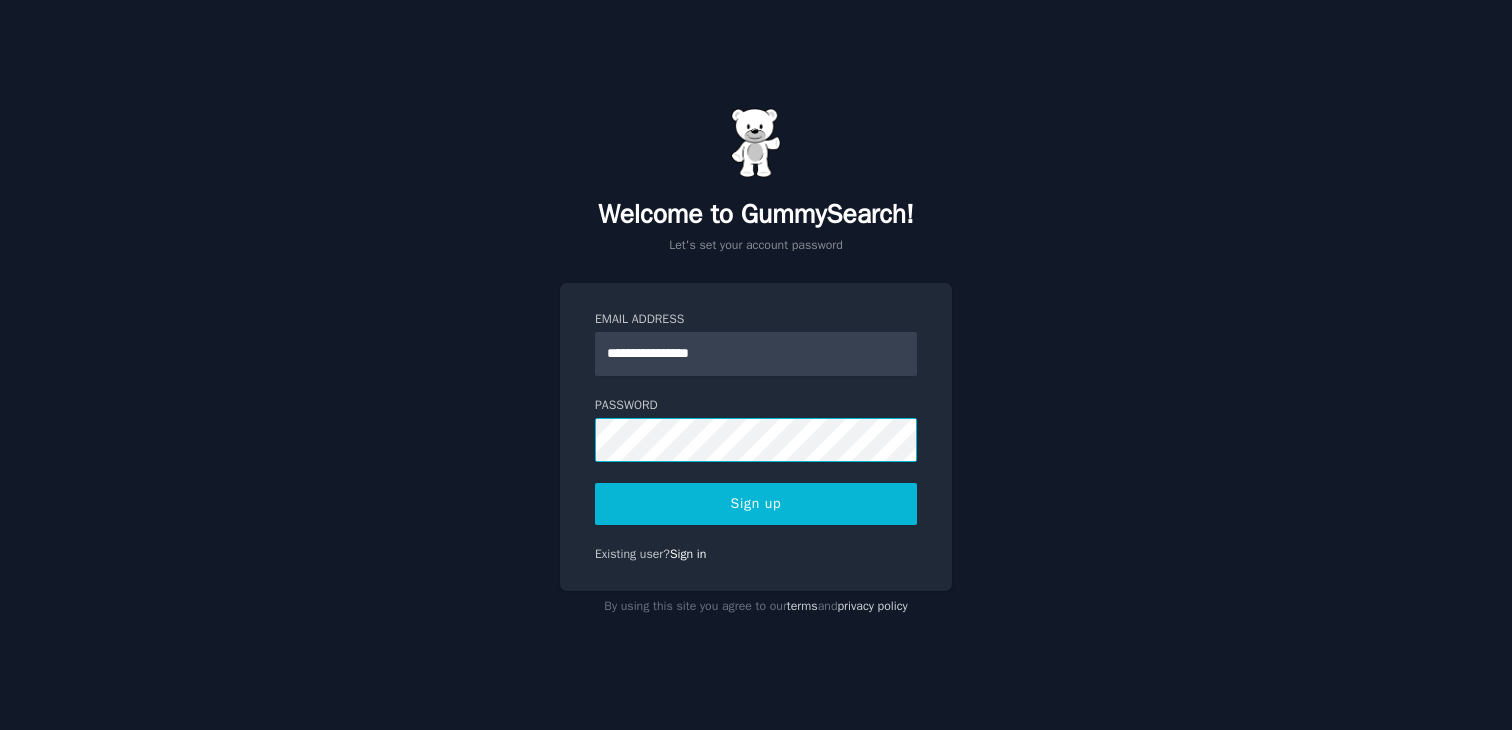 click on "Sign up" at bounding box center [756, 504] 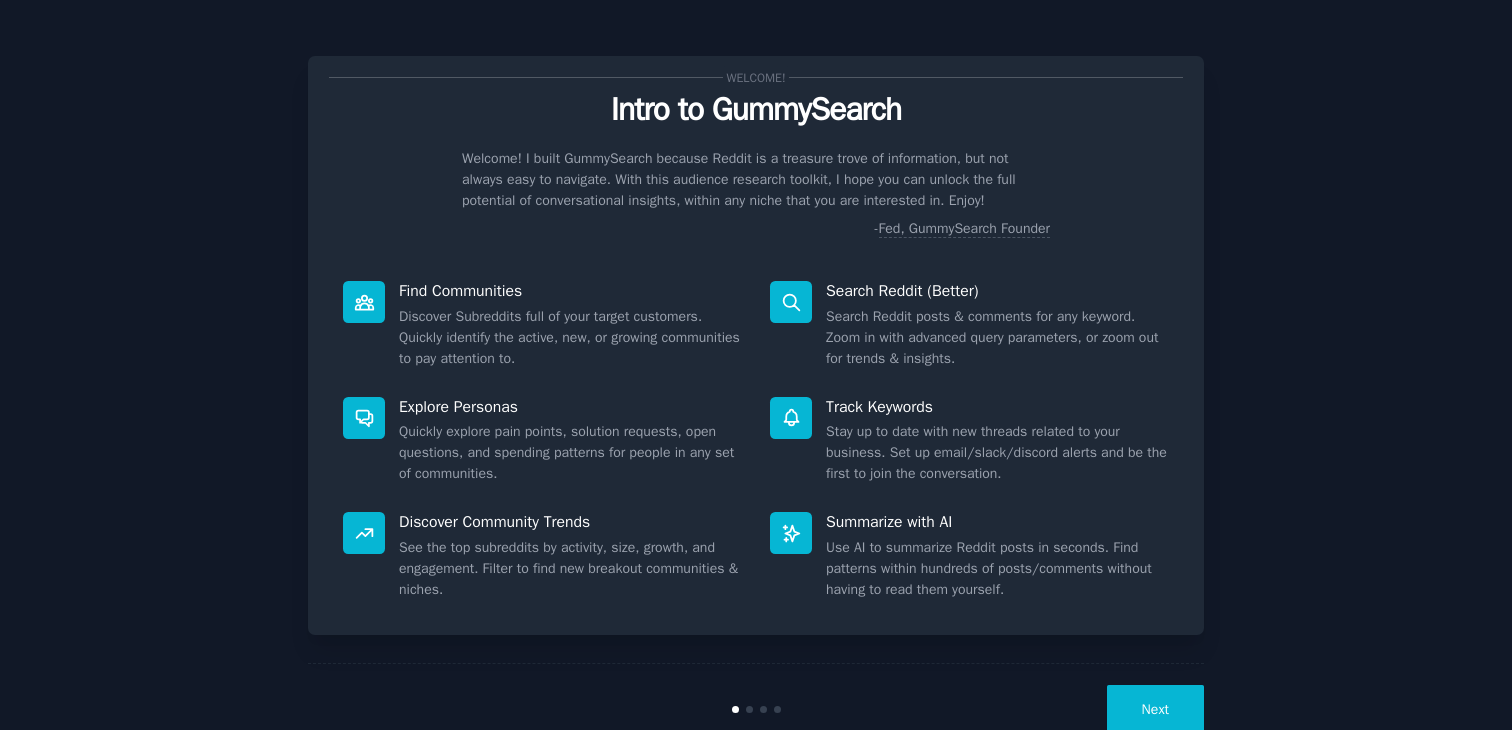 scroll, scrollTop: 0, scrollLeft: 0, axis: both 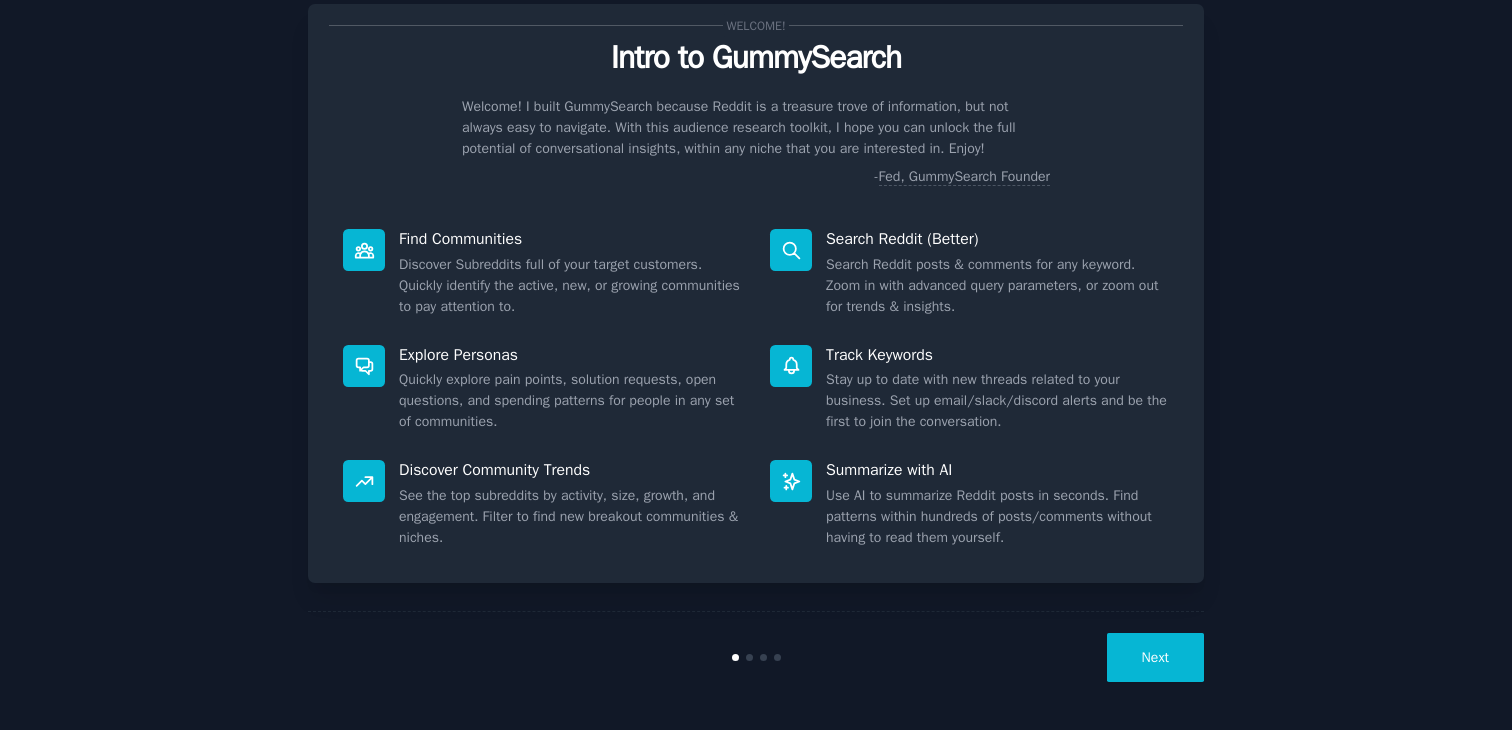 click on "Next" at bounding box center (1054, 657) 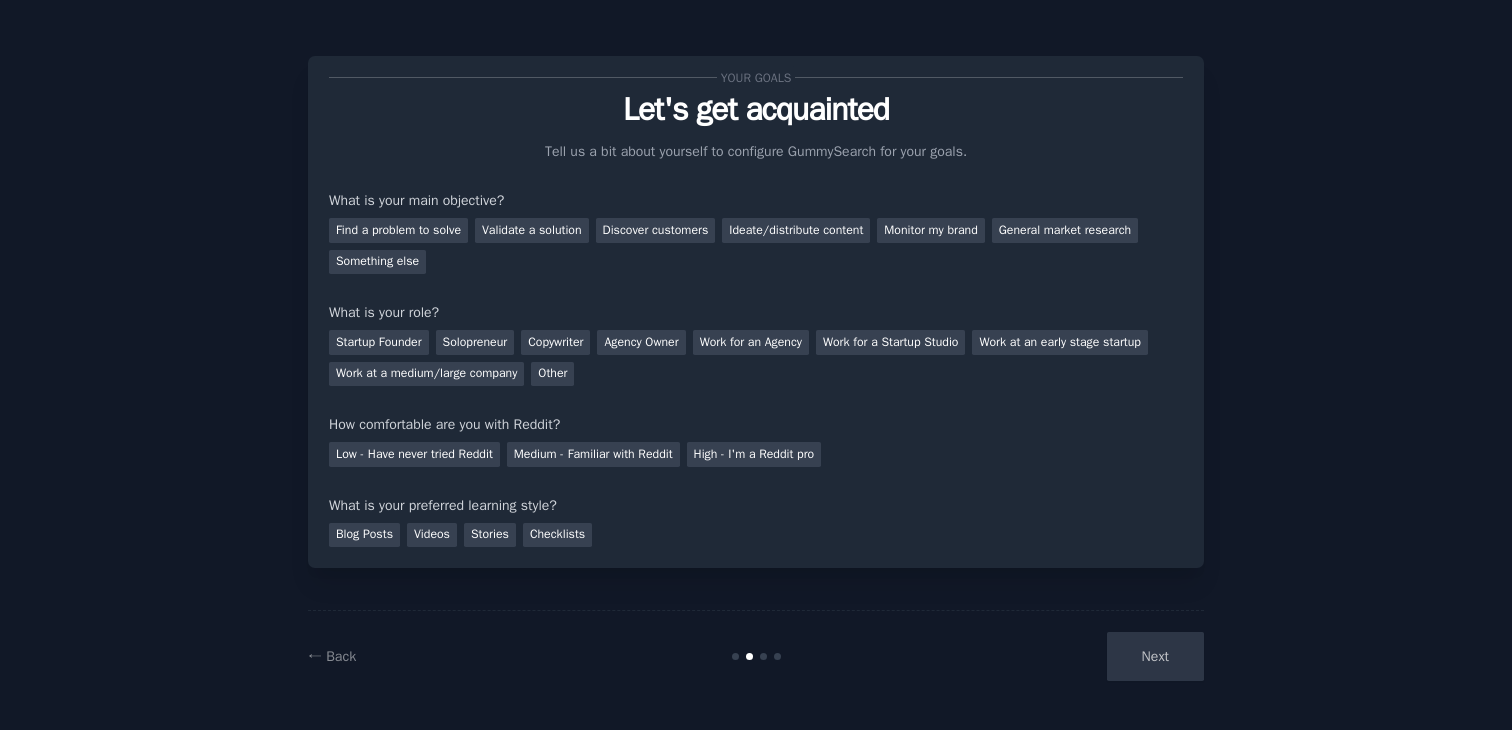 click on "Next" at bounding box center [1054, 656] 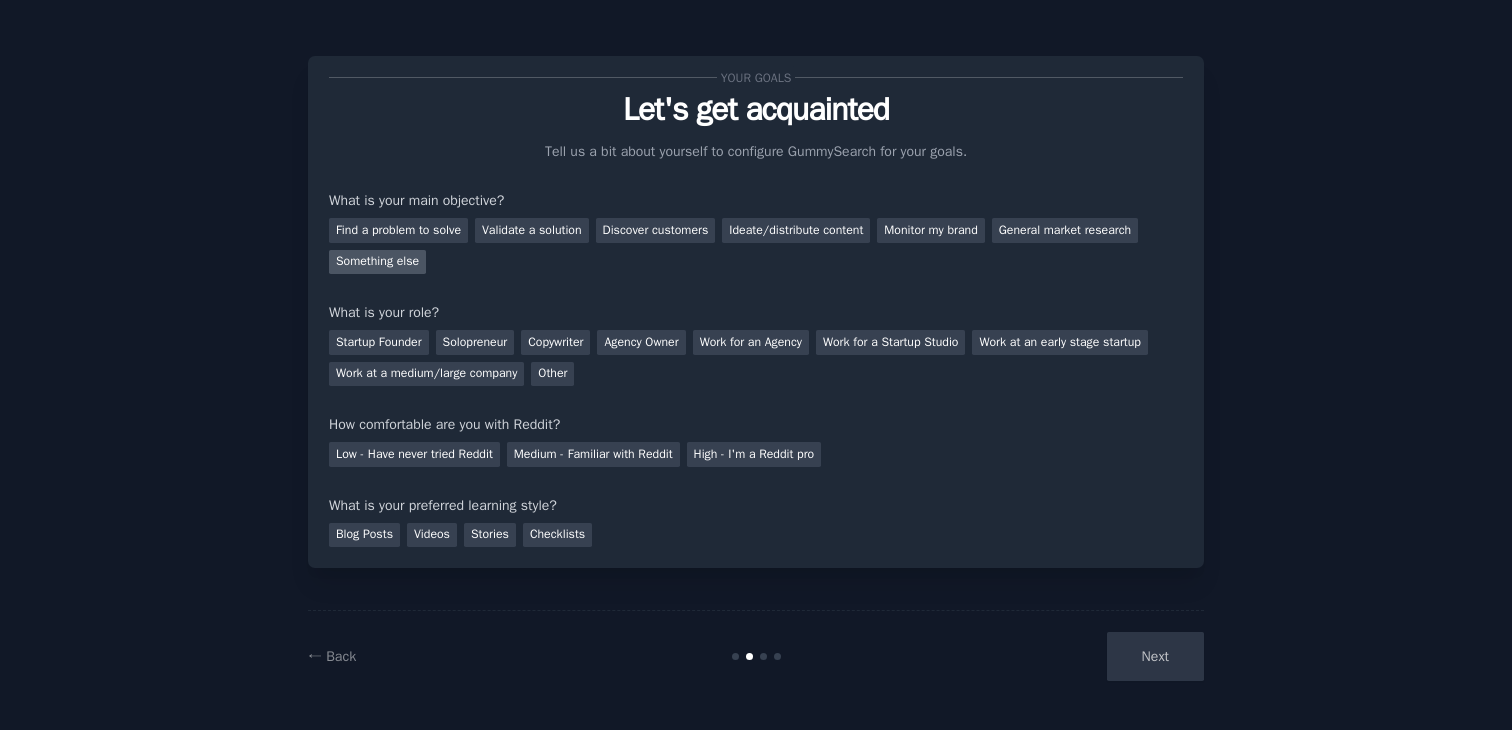 click on "Something else" at bounding box center (377, 262) 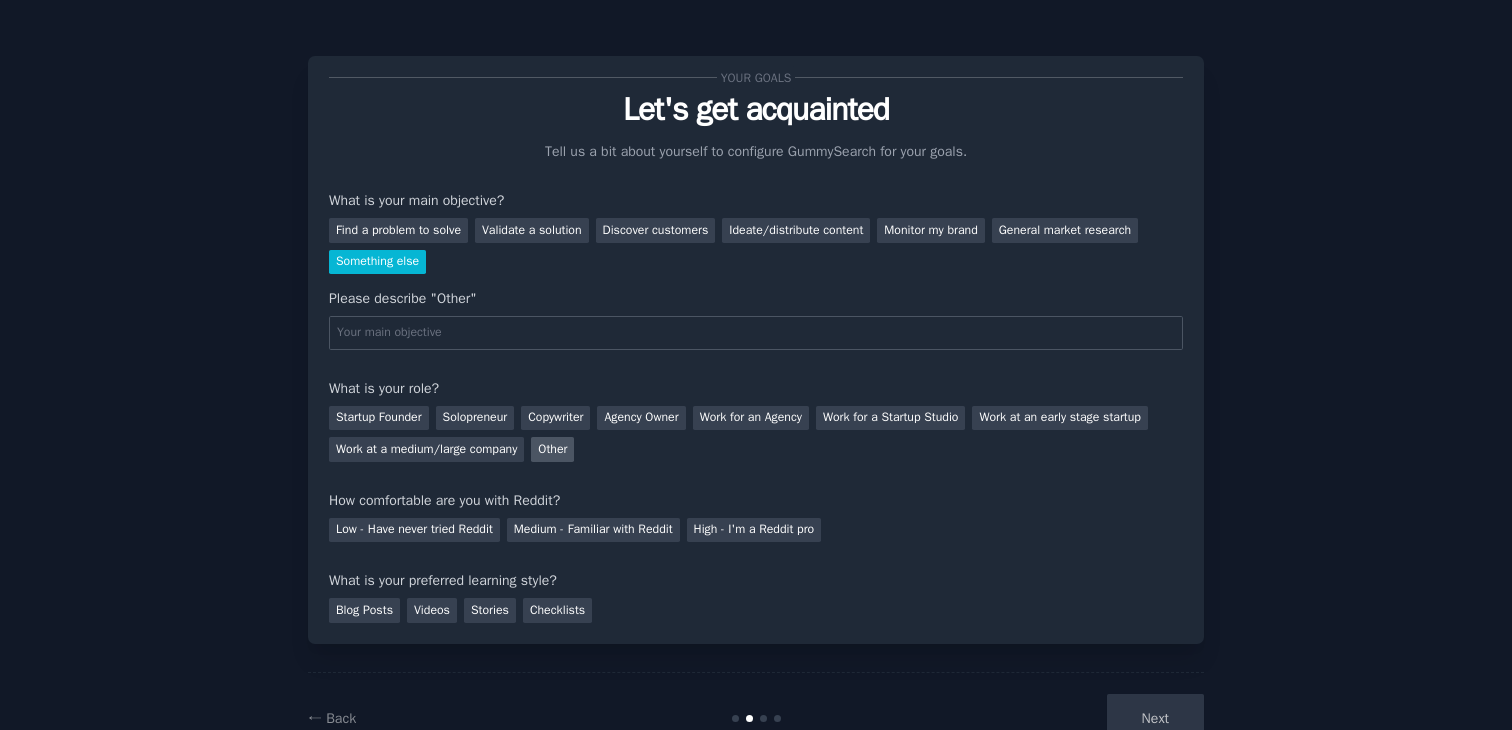 click on "Other" at bounding box center (552, 449) 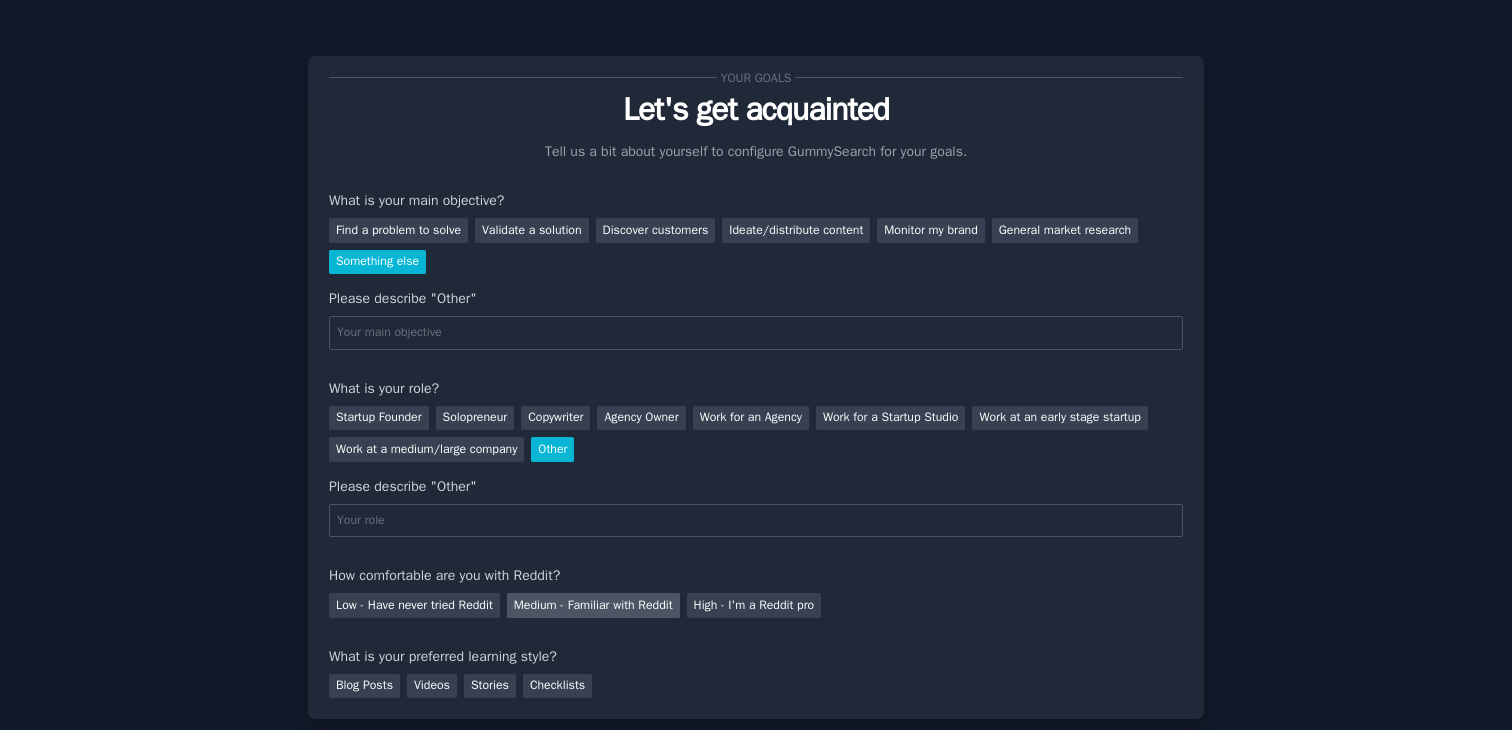 scroll, scrollTop: 137, scrollLeft: 0, axis: vertical 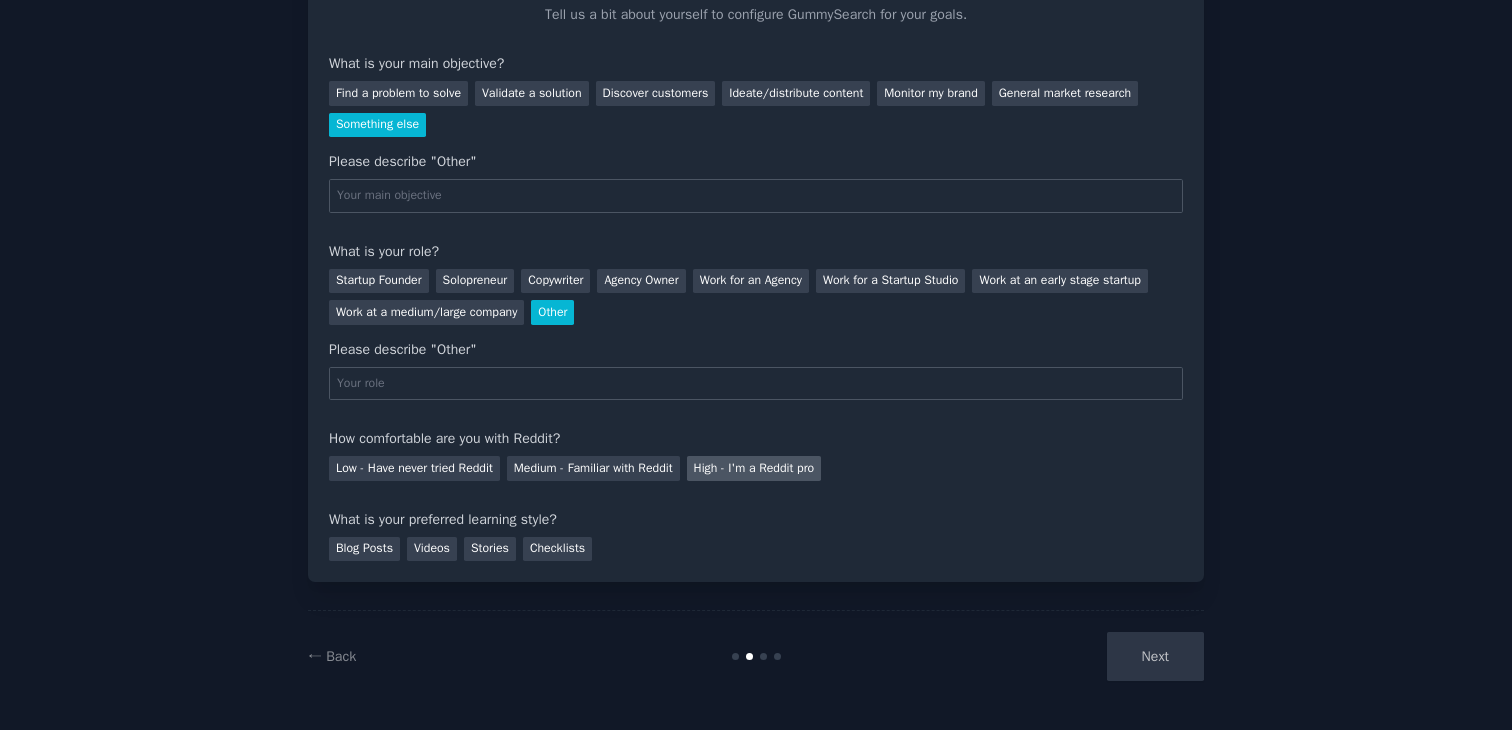 click on "High - I'm a Reddit pro" at bounding box center (754, 468) 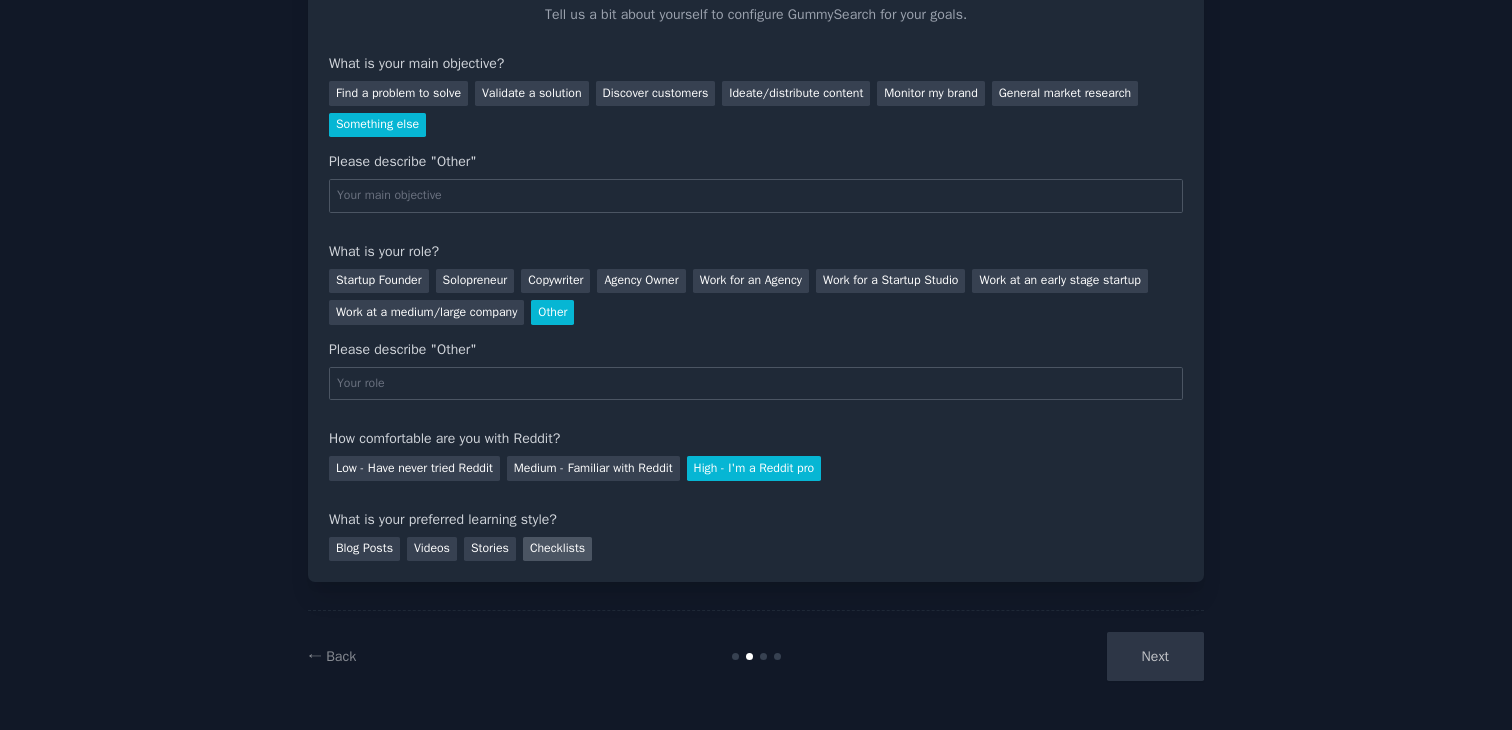 click on "Checklists" at bounding box center [557, 549] 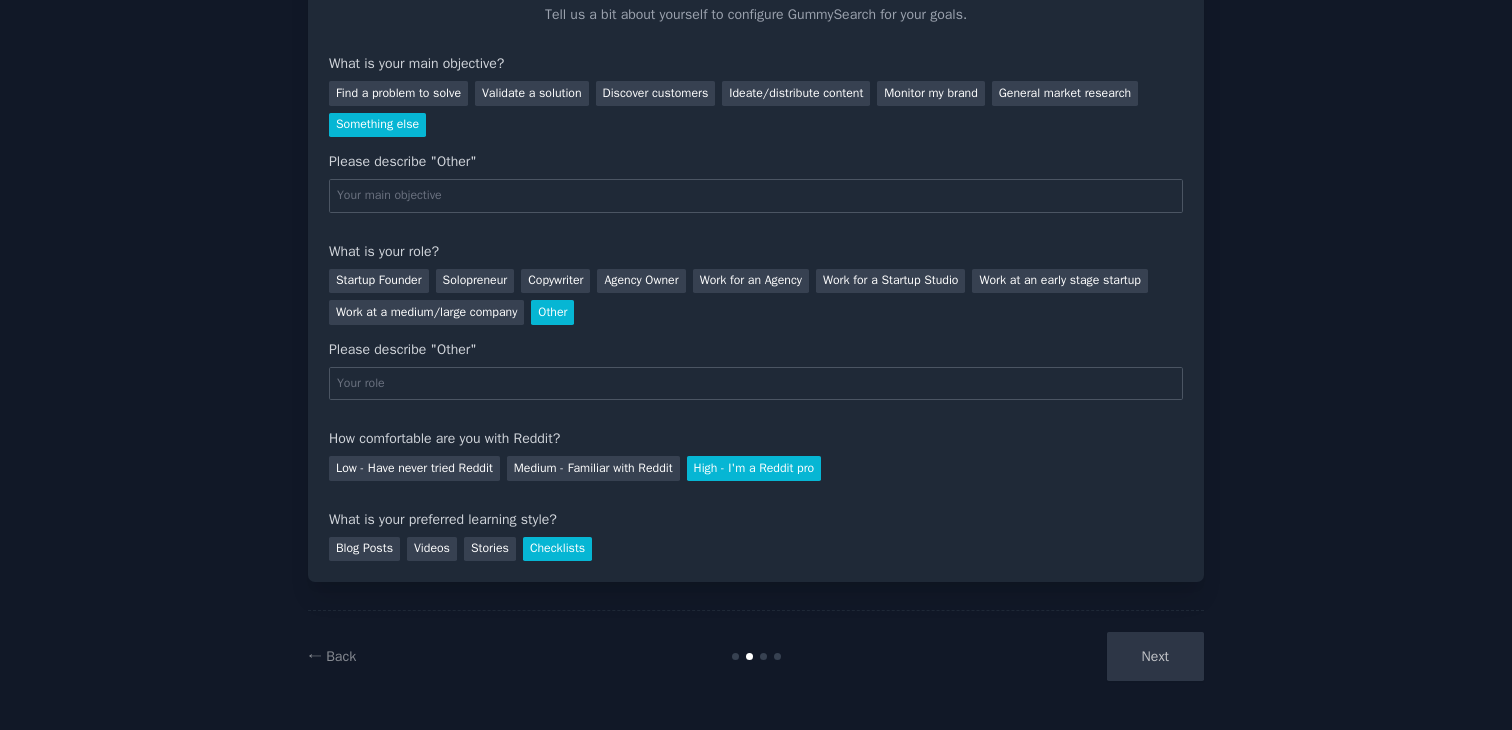 click on "Next" at bounding box center (1054, 656) 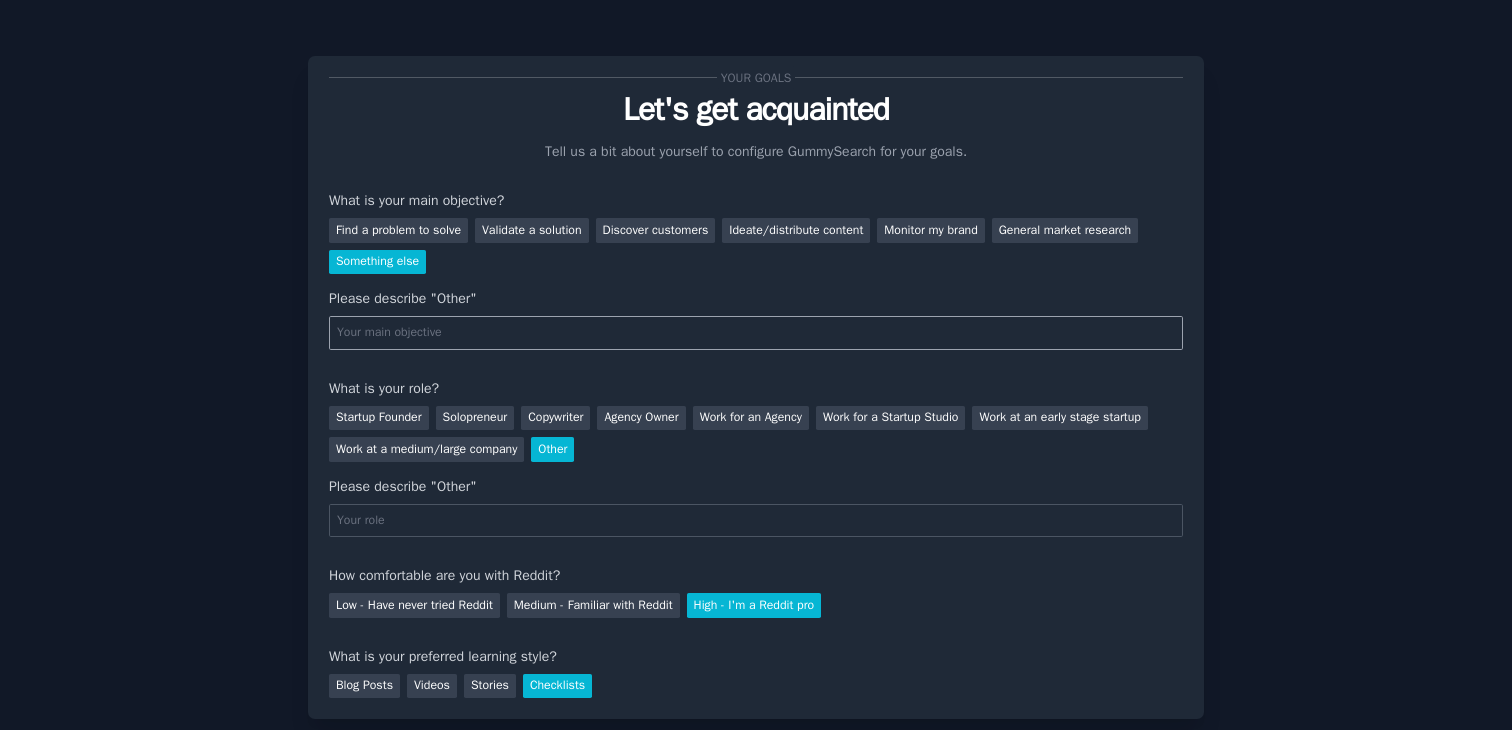 click at bounding box center (756, 333) 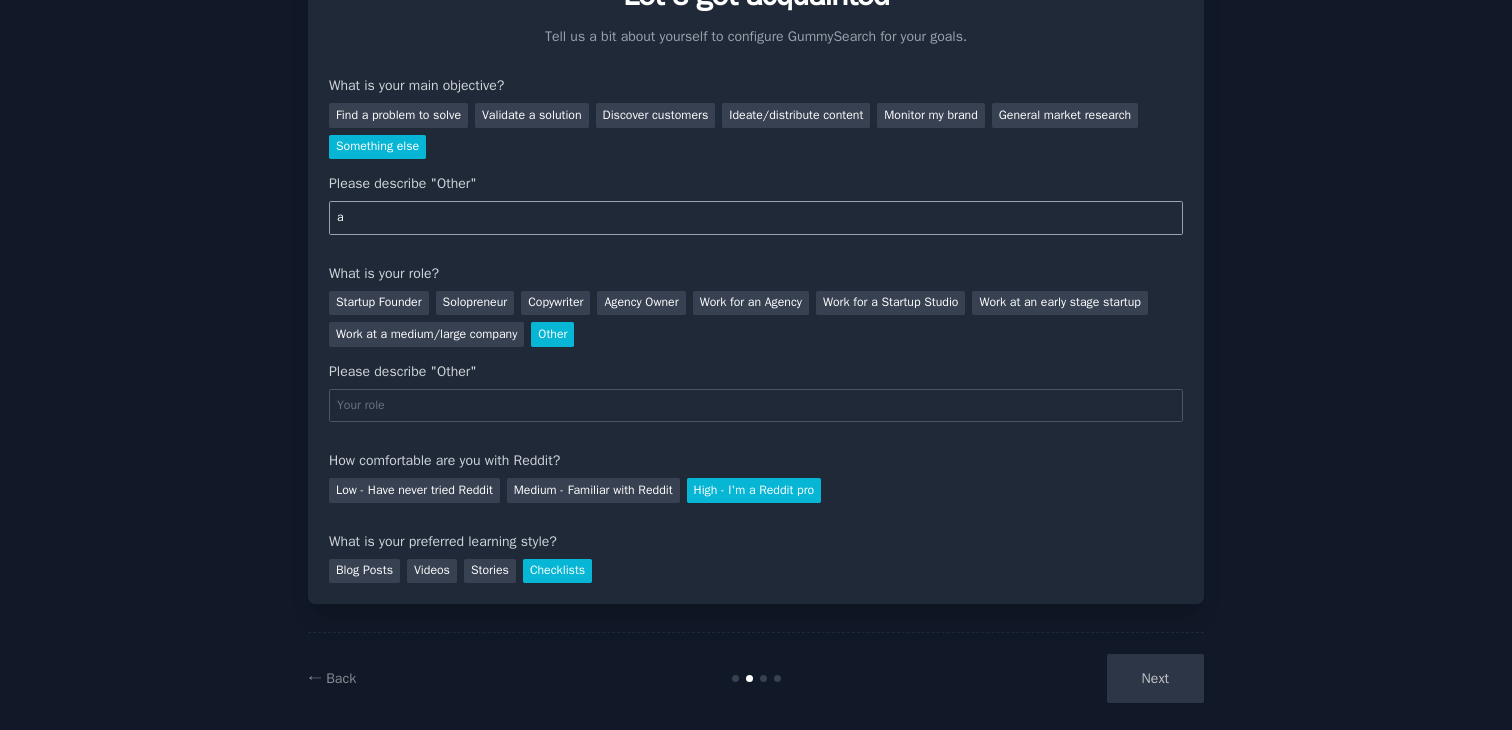 scroll, scrollTop: 137, scrollLeft: 0, axis: vertical 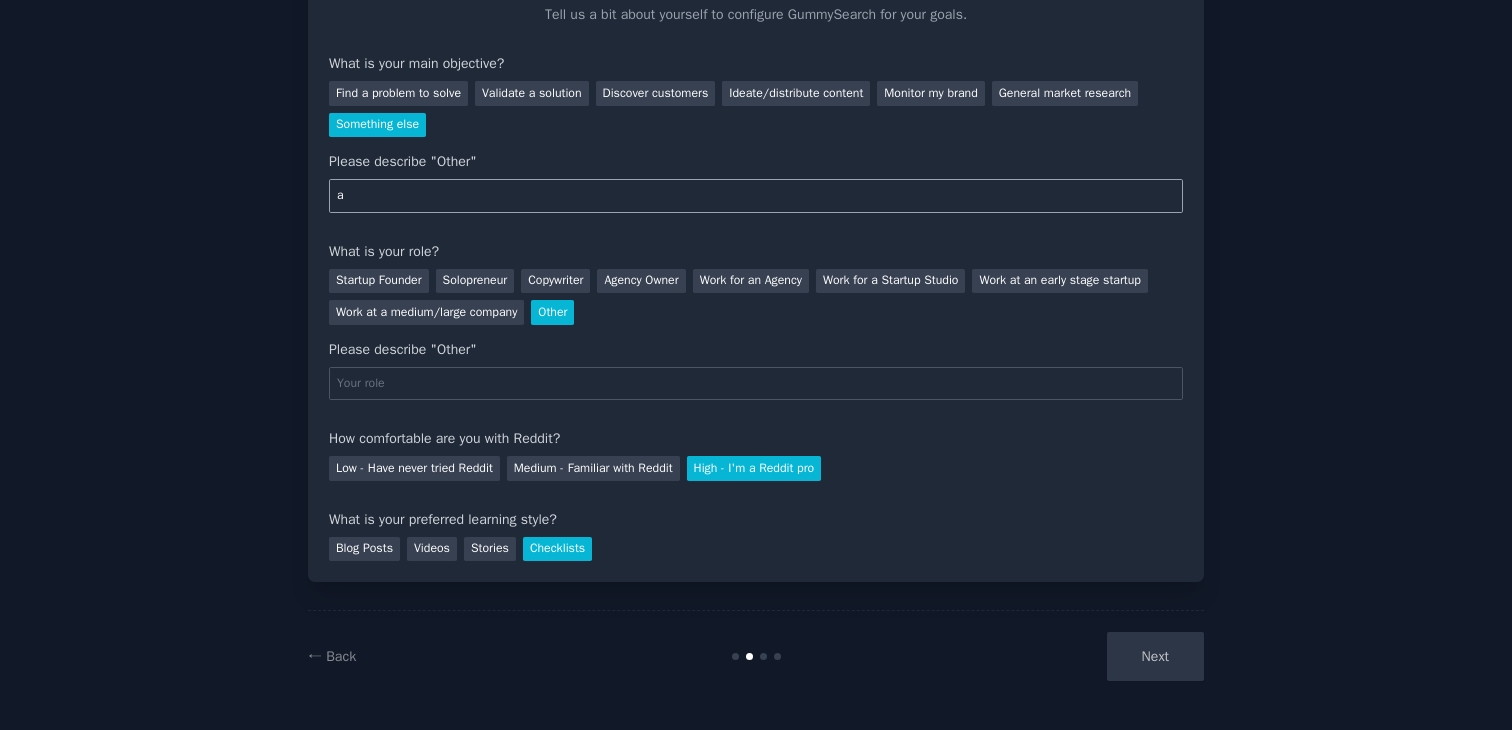 type on "a" 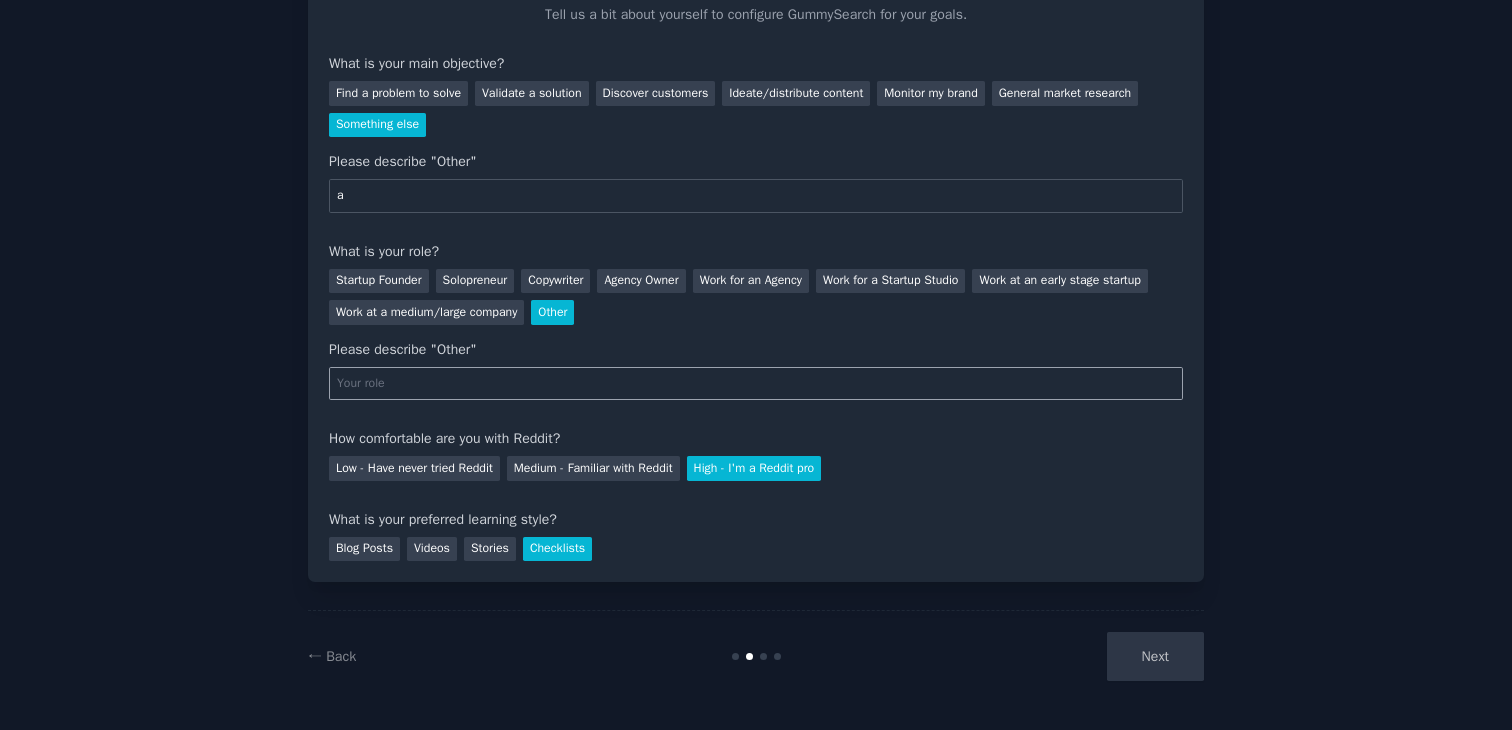 click at bounding box center [756, 384] 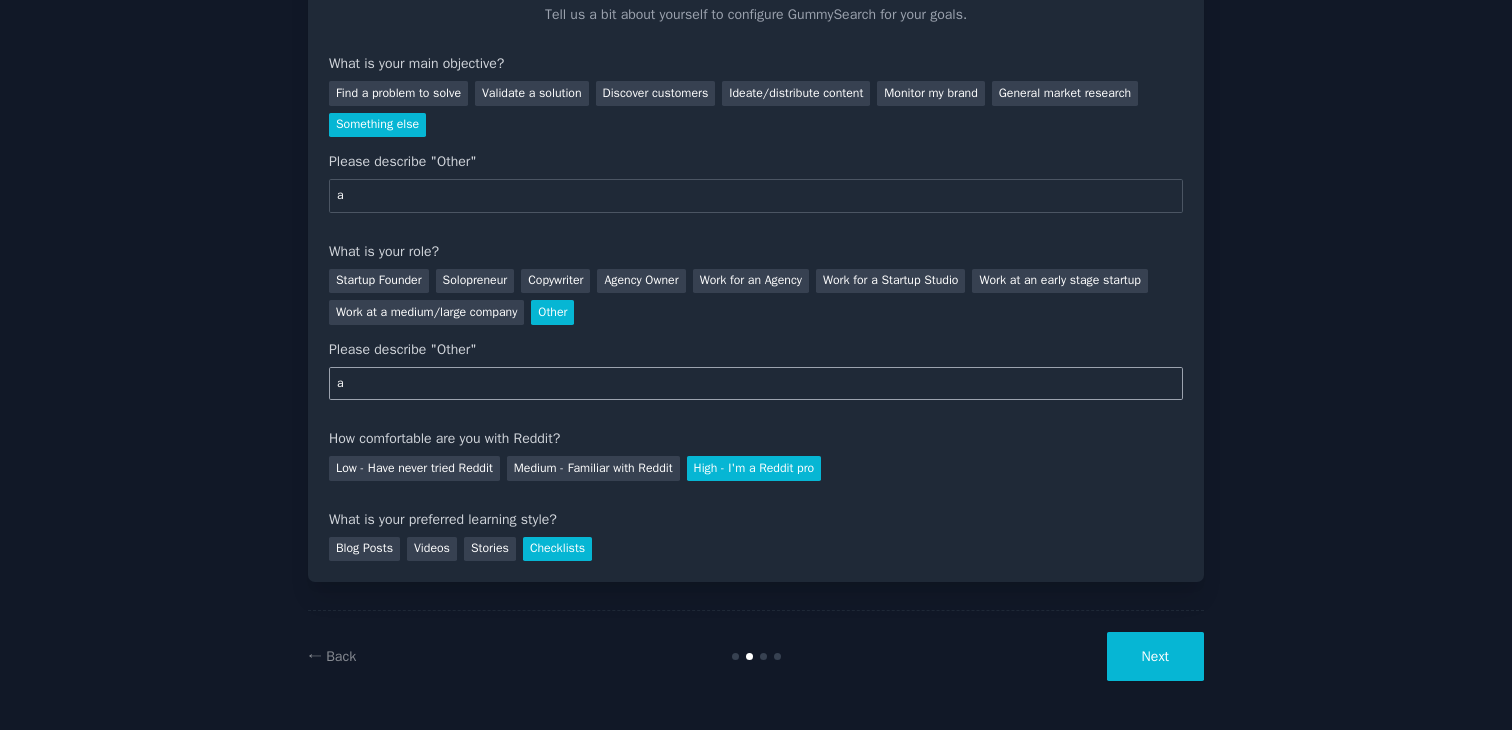 type on "a" 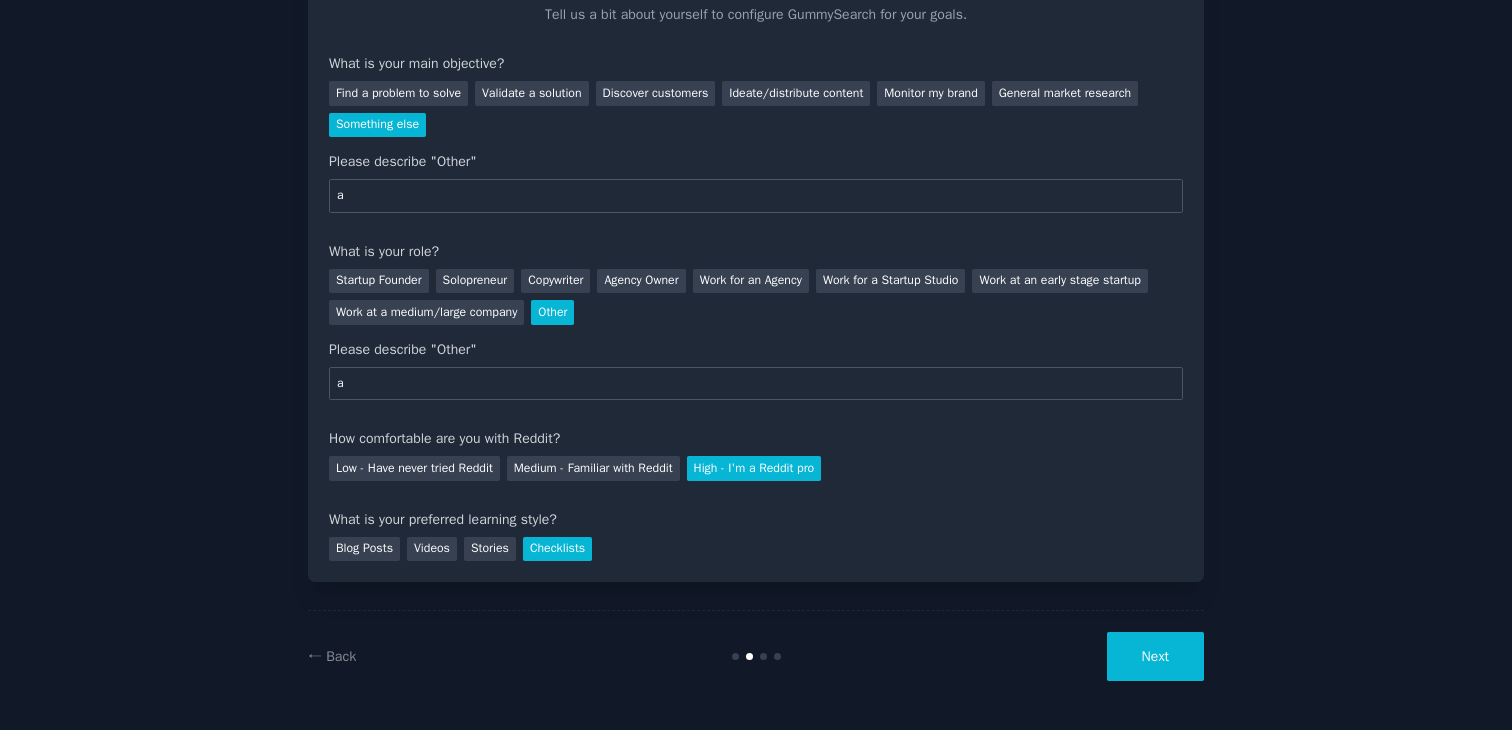 click on "Next" at bounding box center [1155, 656] 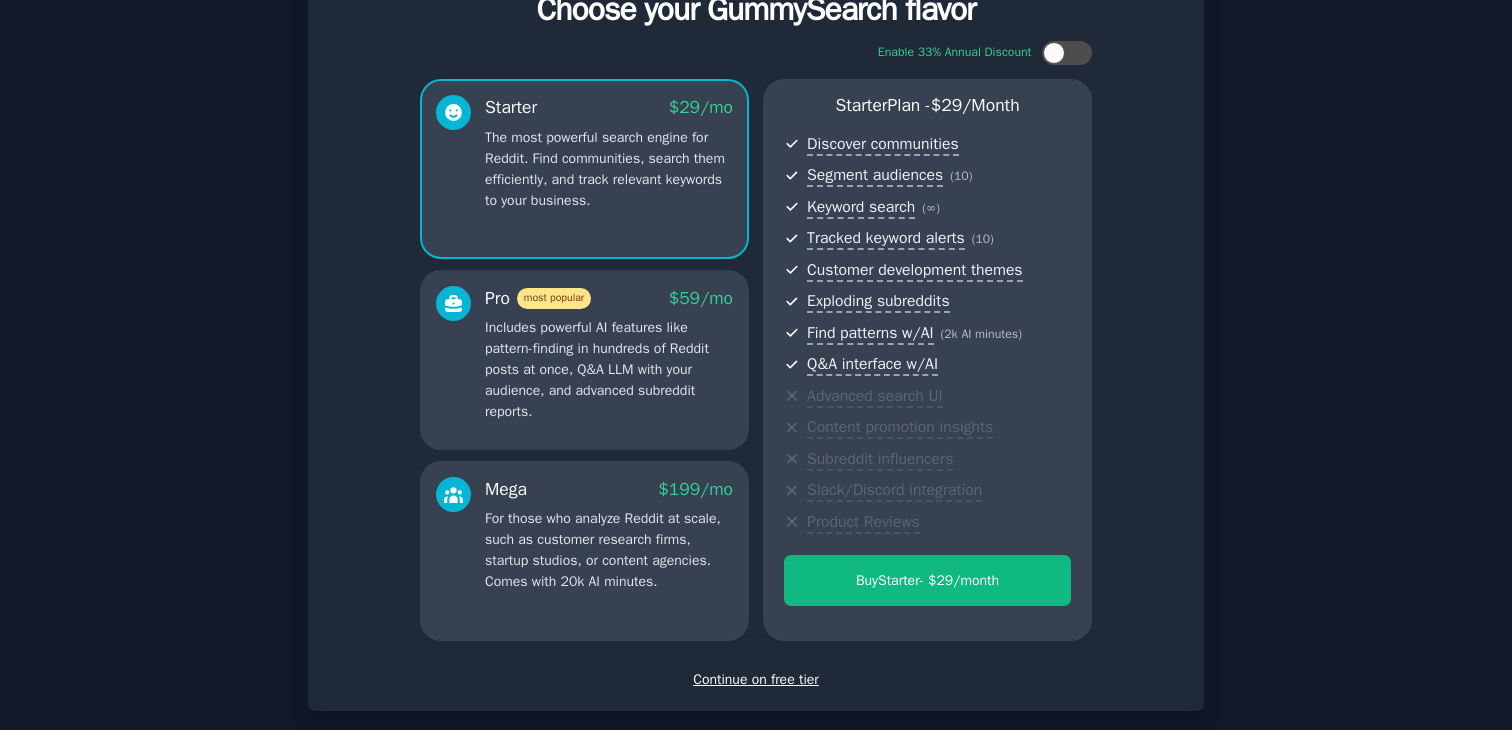 scroll, scrollTop: 139, scrollLeft: 0, axis: vertical 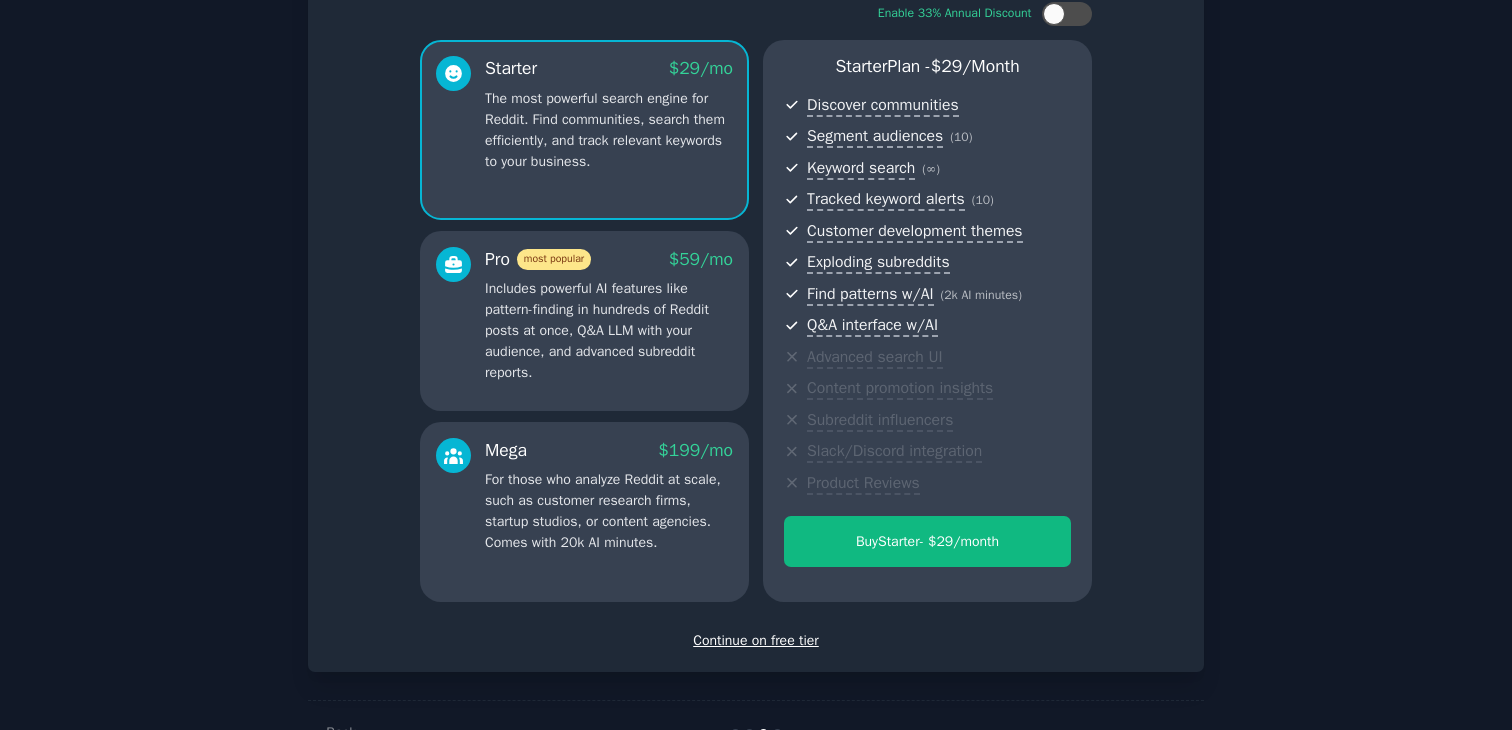 click on "Continue on free tier" at bounding box center (756, 640) 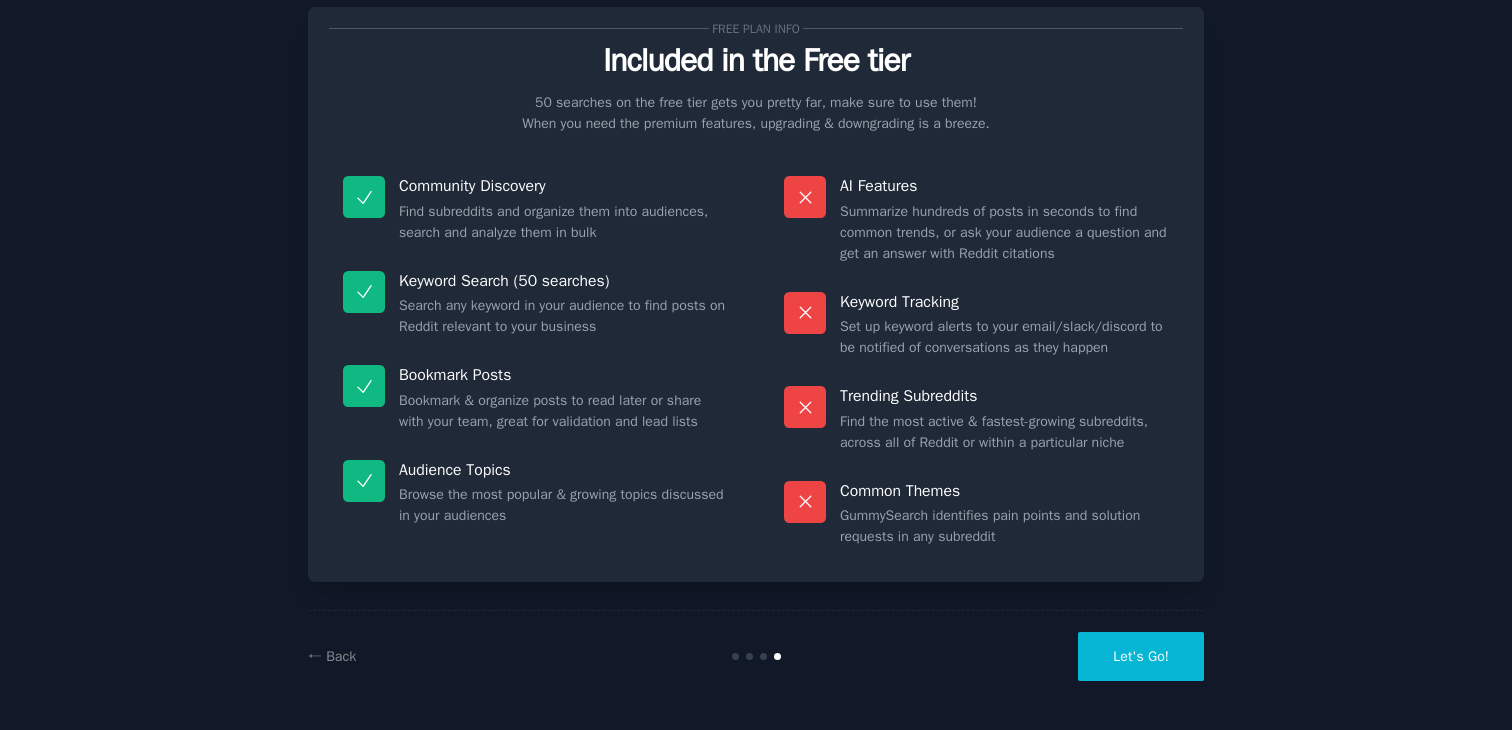 click on "Let's Go!" at bounding box center (1141, 656) 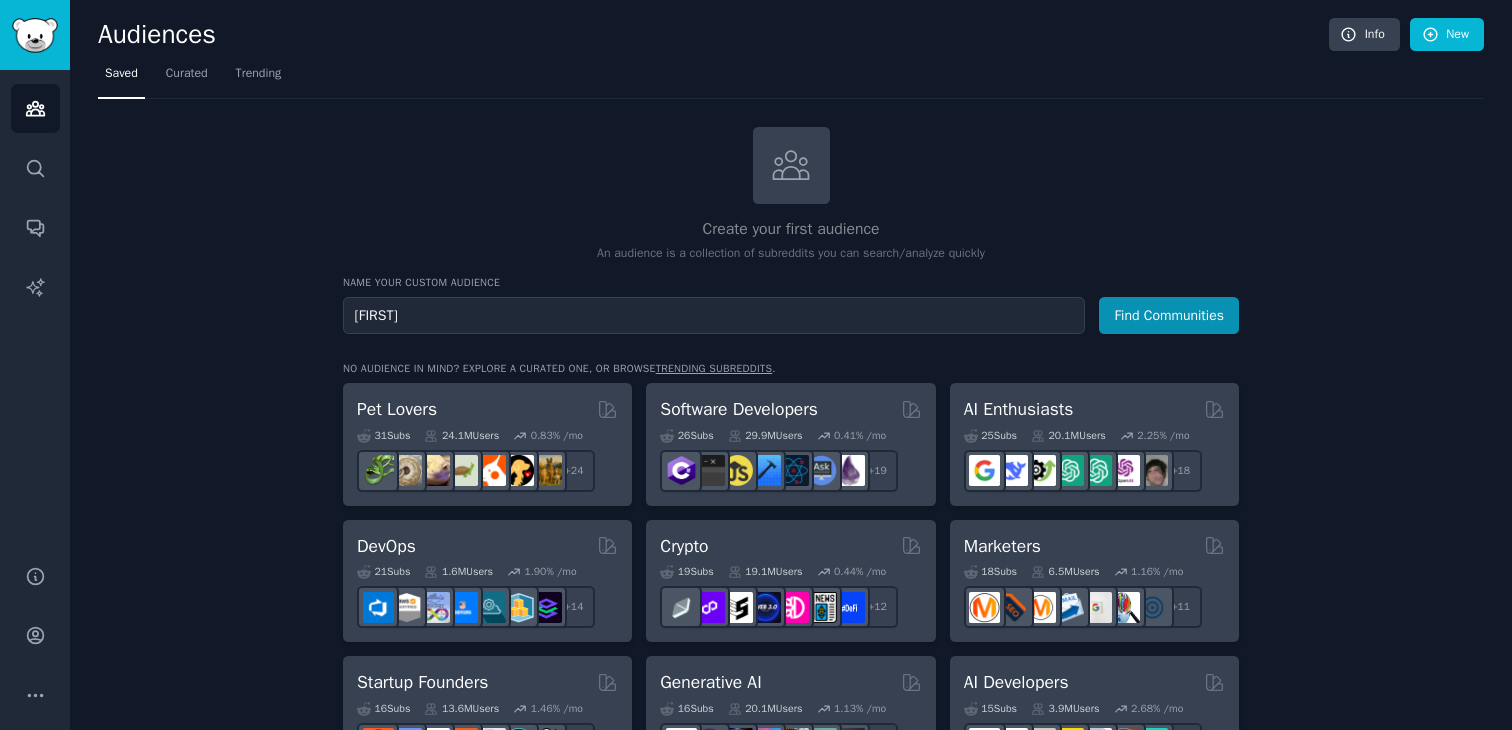 type on "GSwocky" 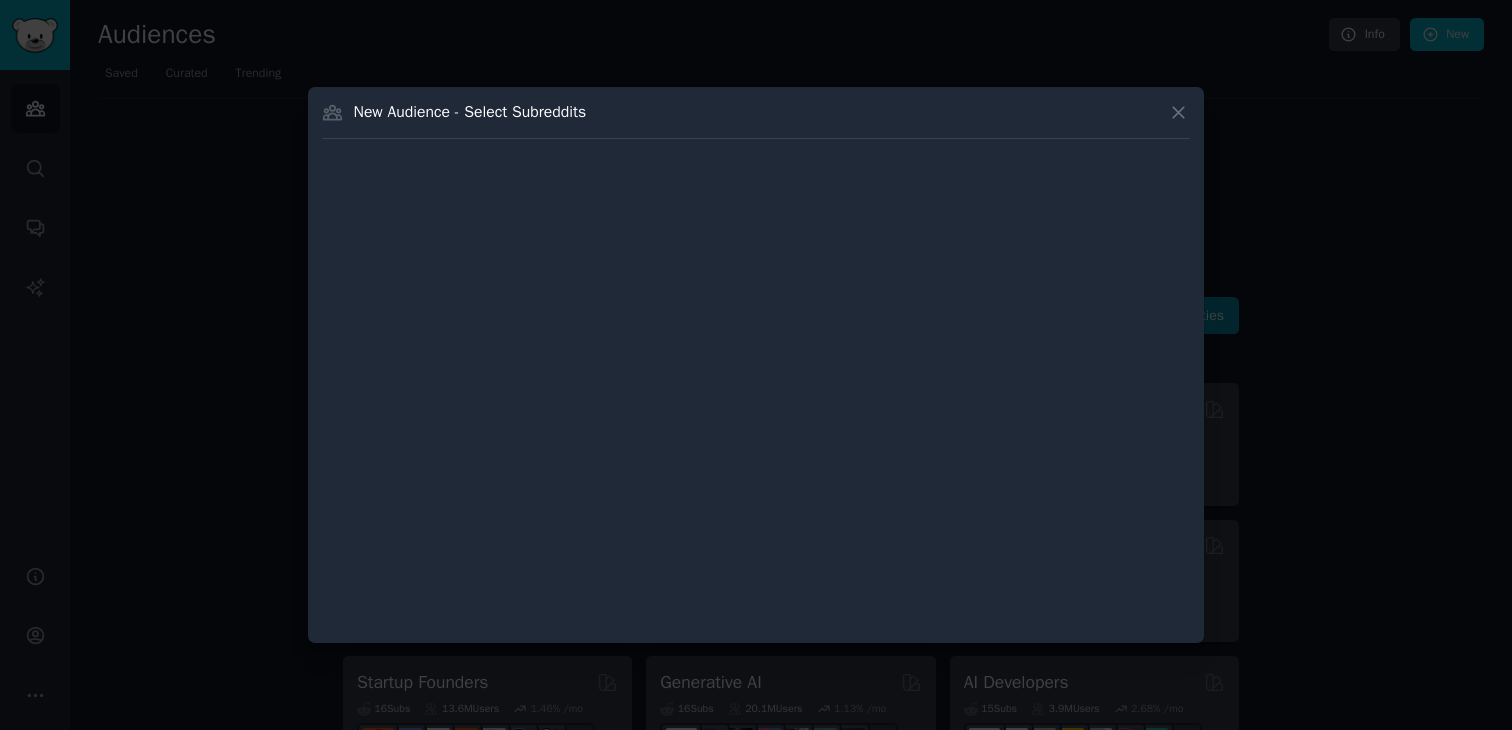 type 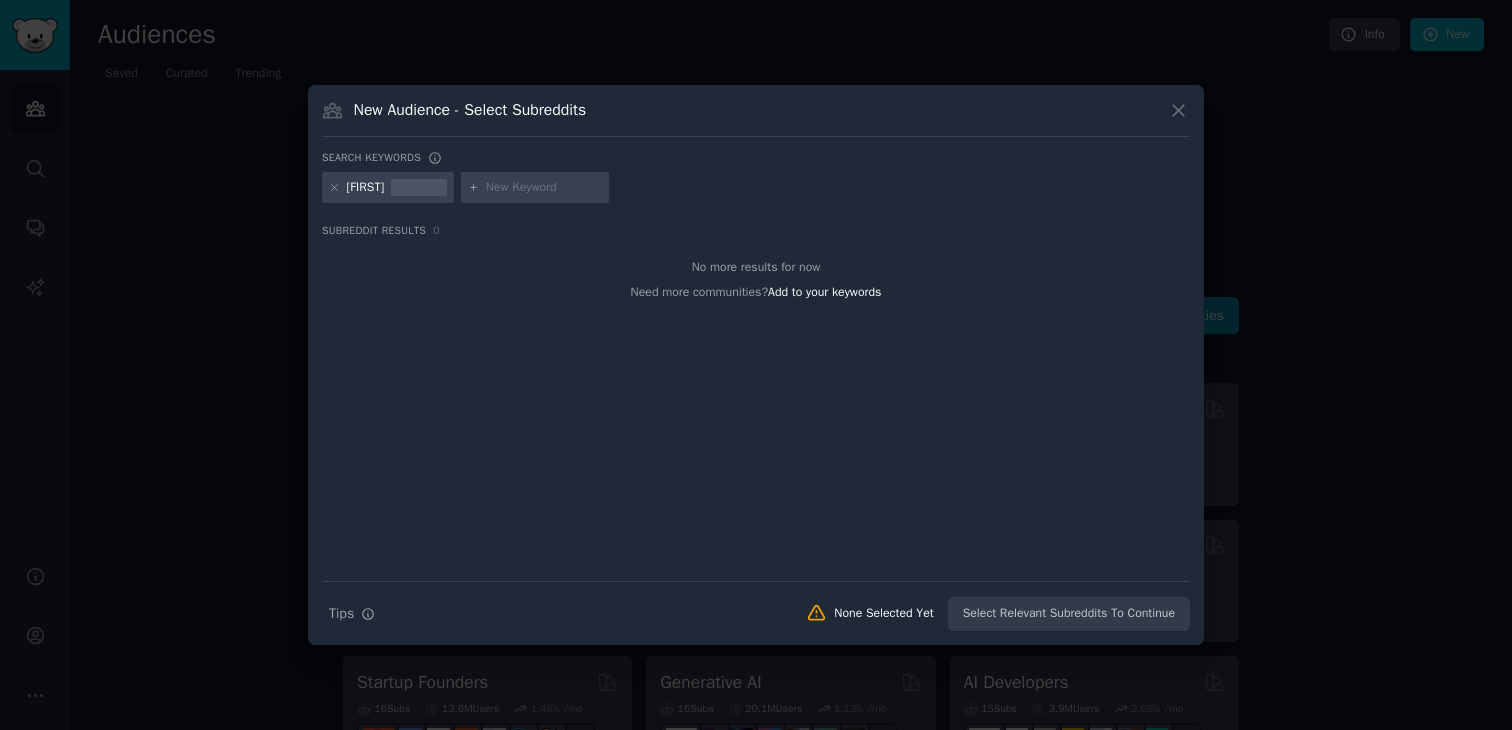 click 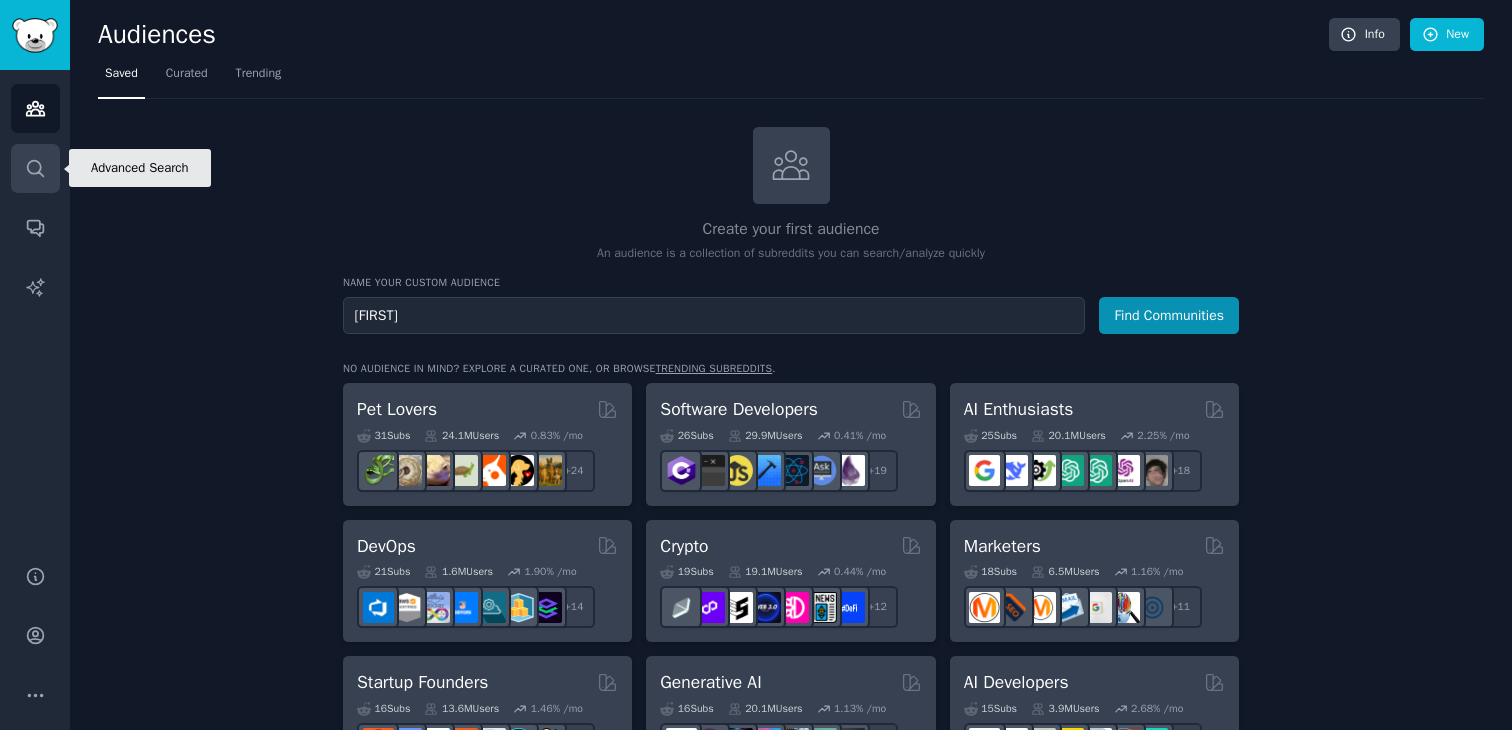 click 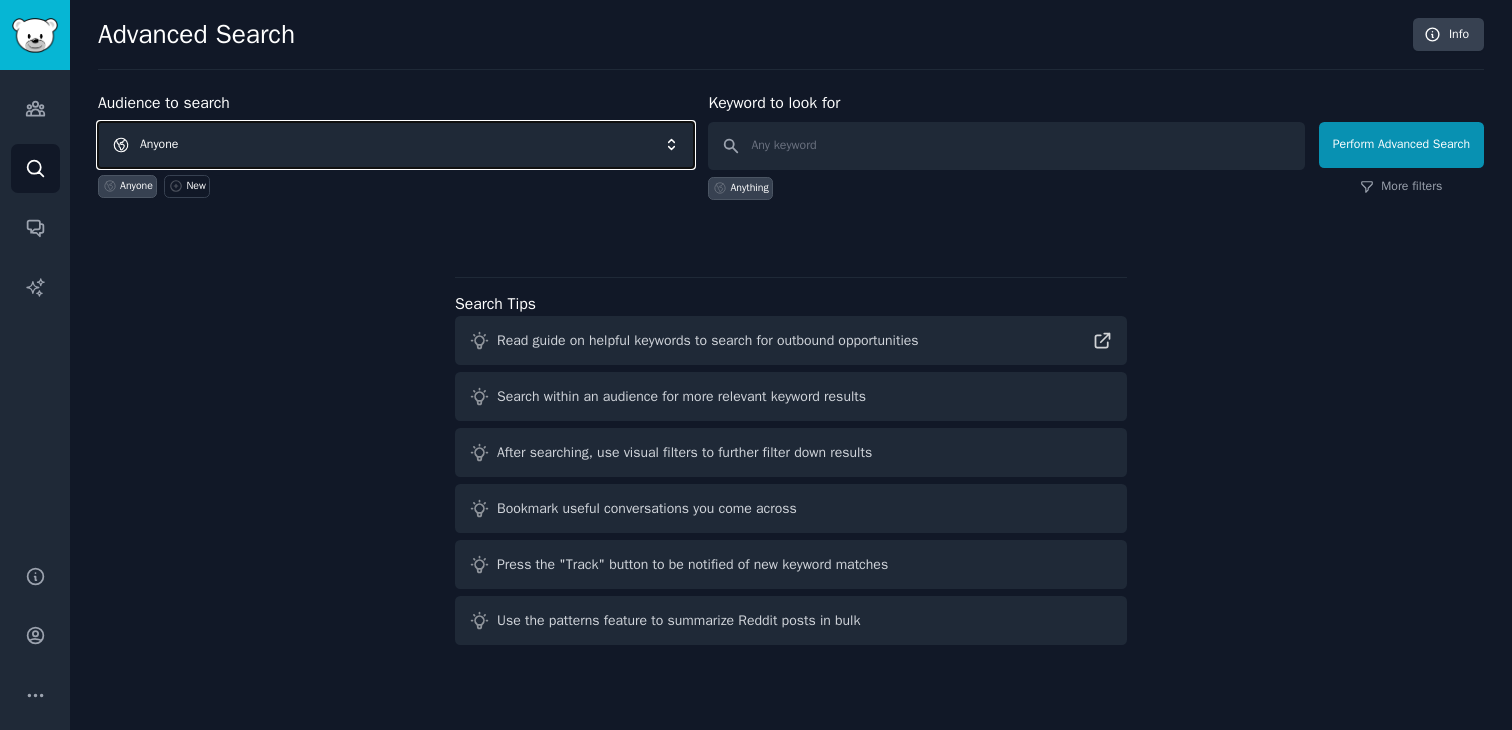 click on "Anyone" at bounding box center [396, 145] 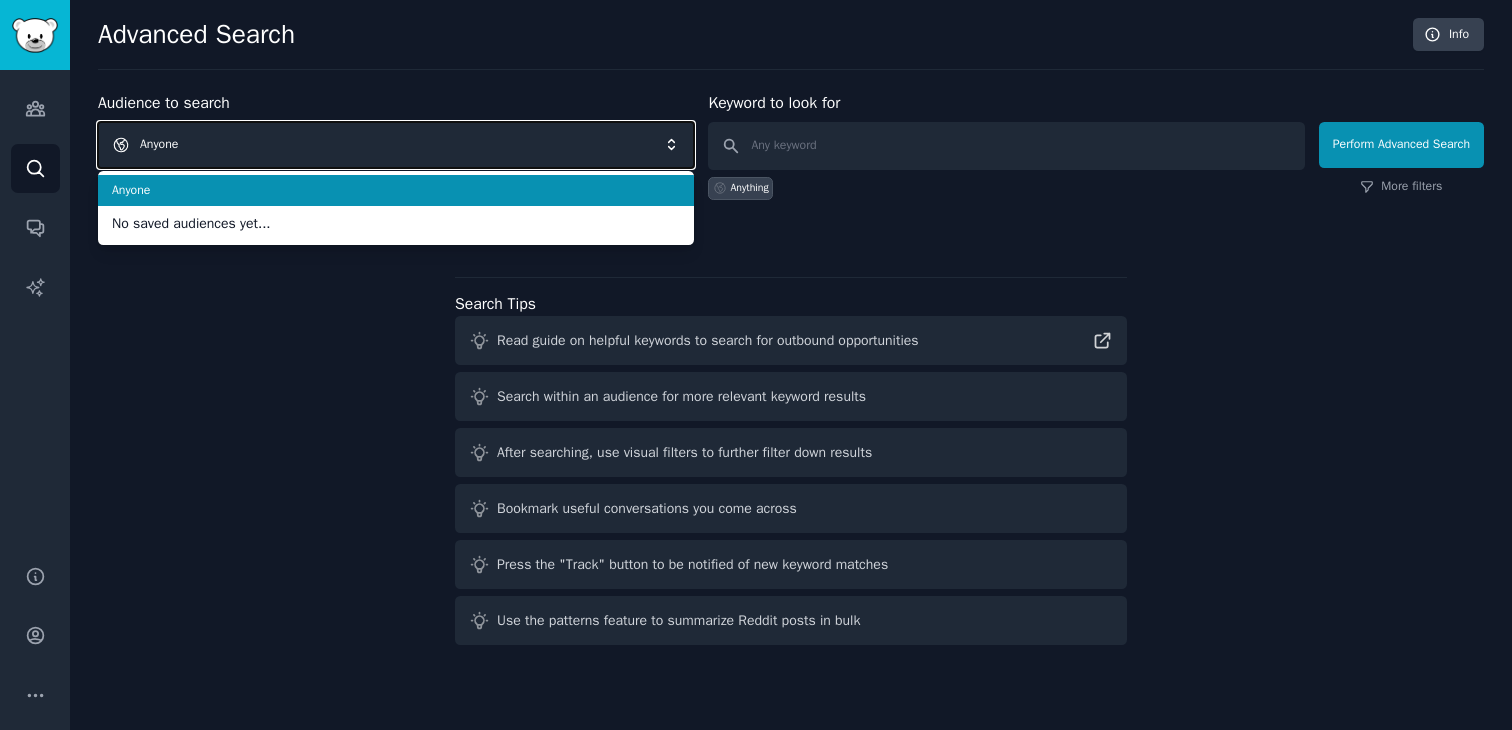 click on "Anyone" at bounding box center (396, 145) 